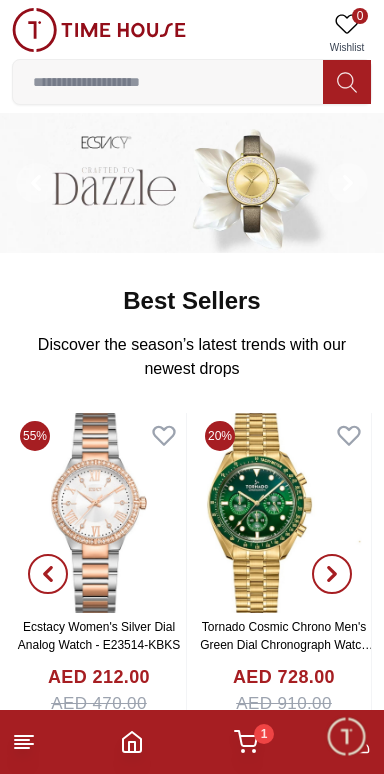 scroll, scrollTop: 0, scrollLeft: 0, axis: both 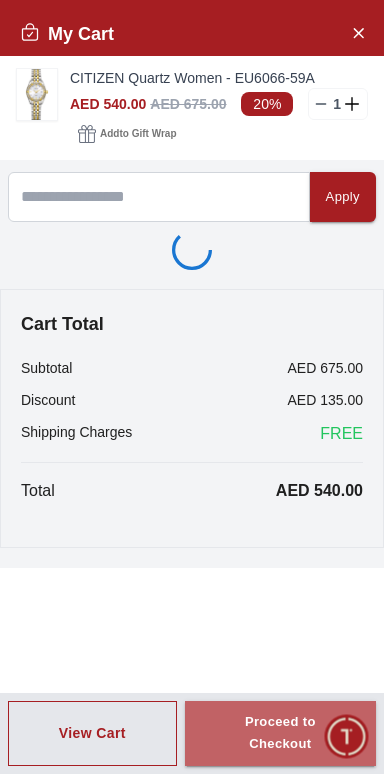 click on "Proceed to Checkout" at bounding box center (280, 734) 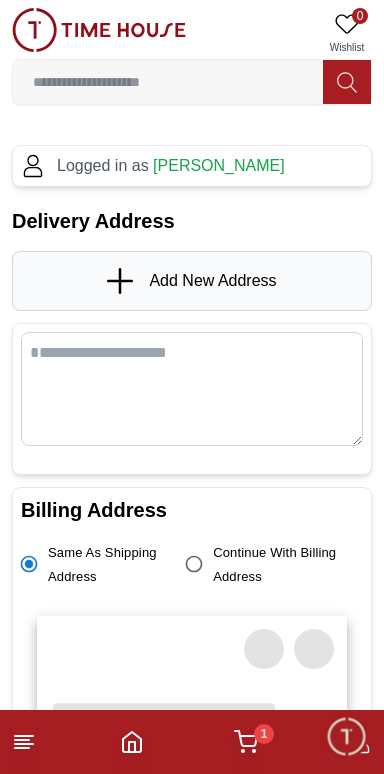click 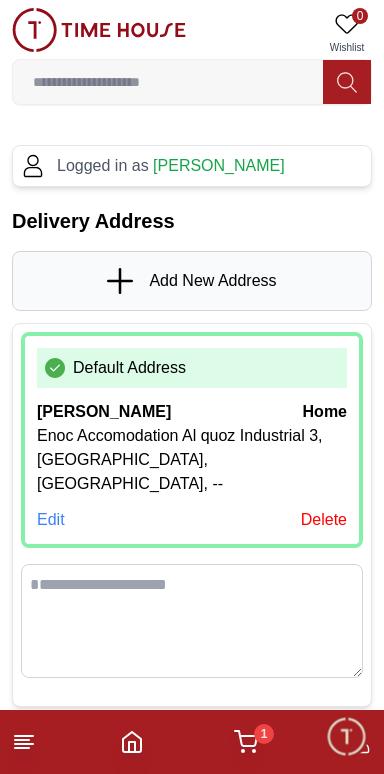 click 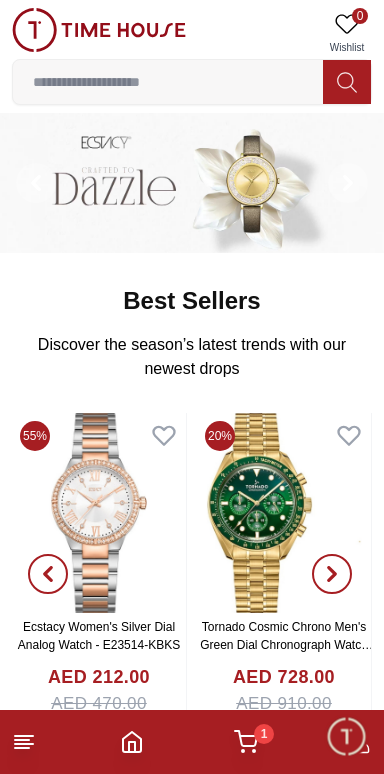 click 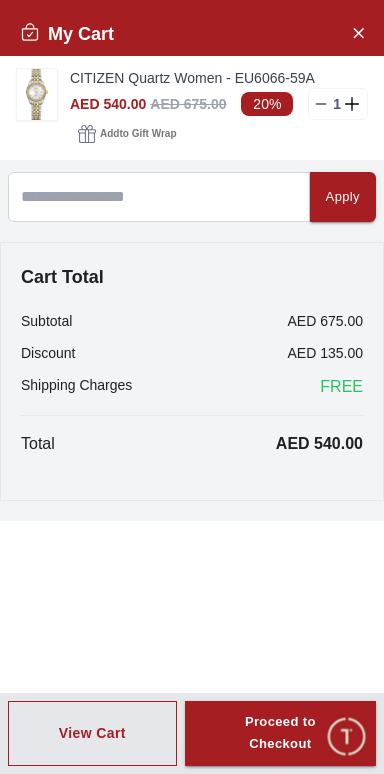 click at bounding box center [37, 94] 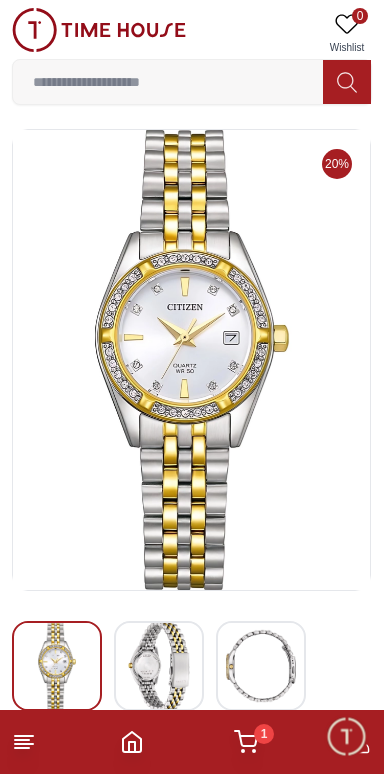 click at bounding box center [192, 360] 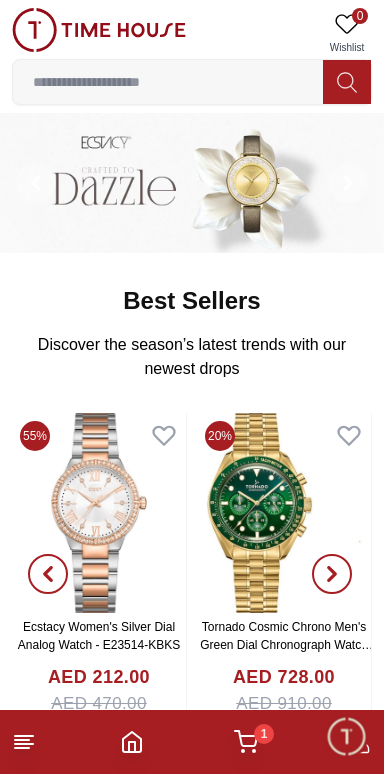 click on "1" at bounding box center (246, 742) 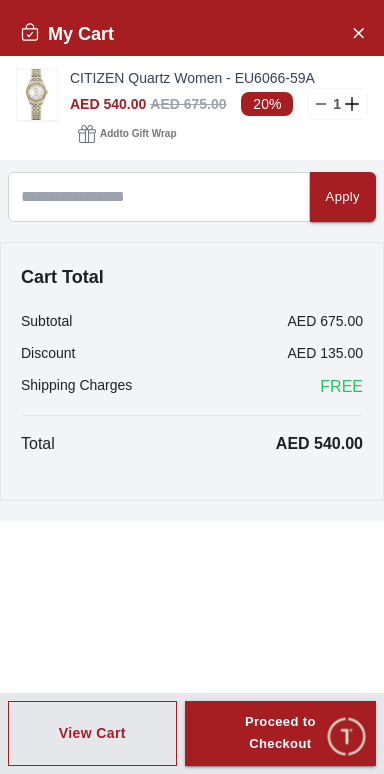 click at bounding box center [37, 94] 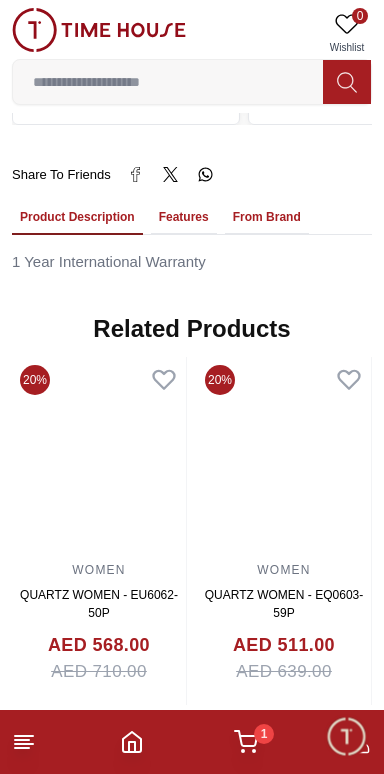 scroll, scrollTop: 1378, scrollLeft: 0, axis: vertical 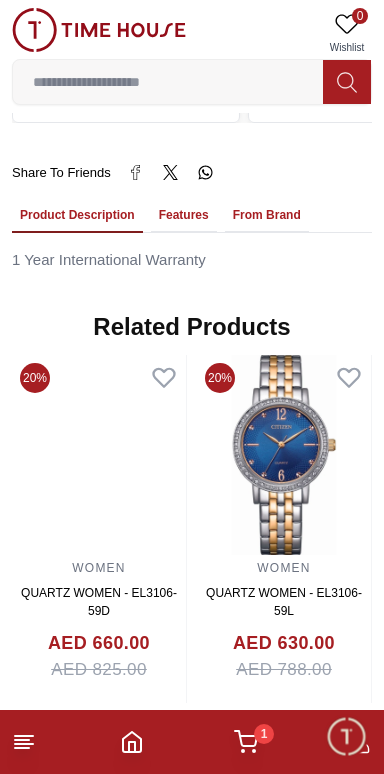 click at bounding box center (99, 455) 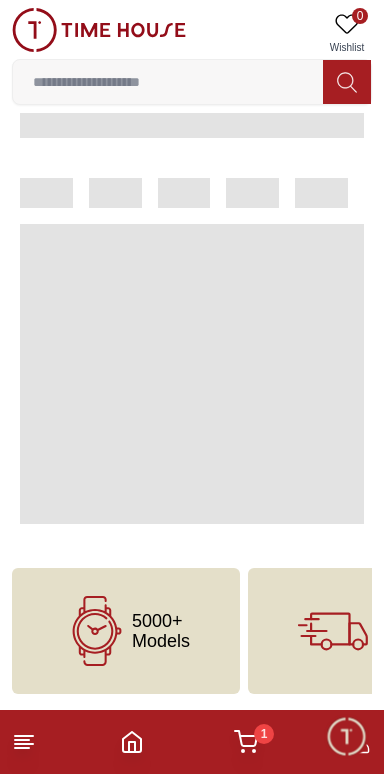 scroll, scrollTop: 0, scrollLeft: 0, axis: both 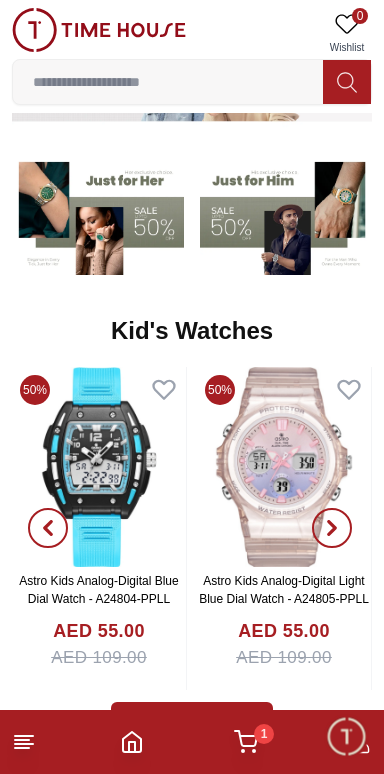 click on "0" at bounding box center [360, 16] 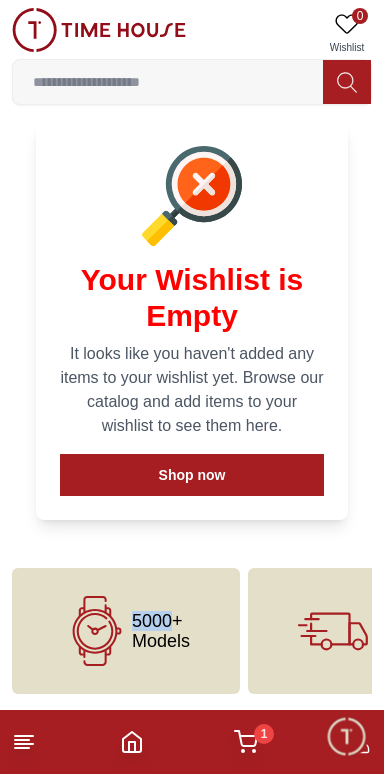 scroll, scrollTop: 0, scrollLeft: 0, axis: both 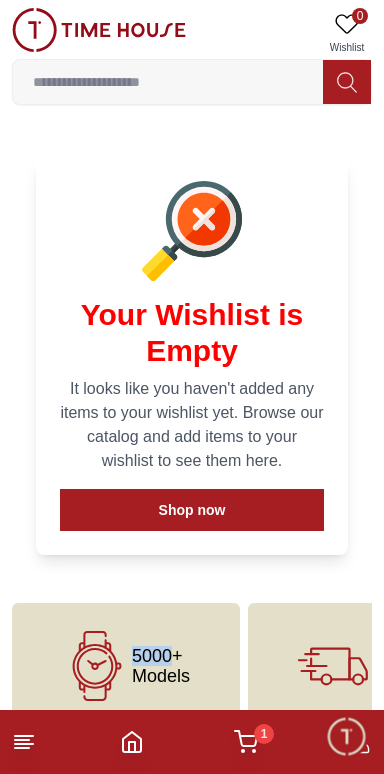 click 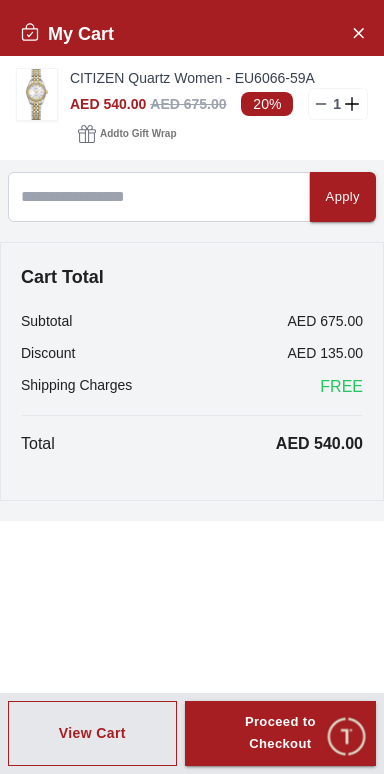 click at bounding box center (37, 94) 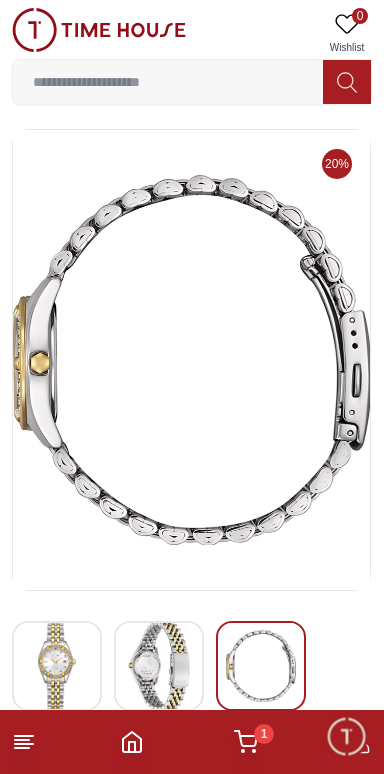 click at bounding box center [261, 666] 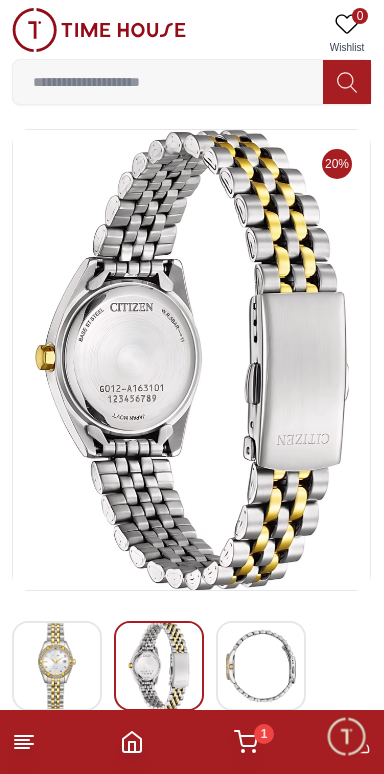 click at bounding box center (57, 666) 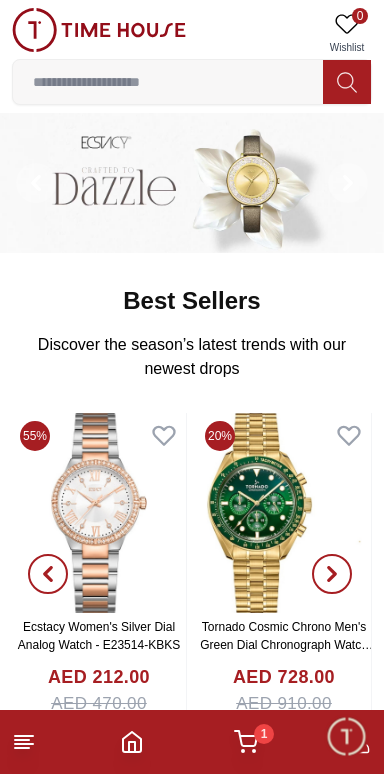 scroll, scrollTop: 2519, scrollLeft: 0, axis: vertical 